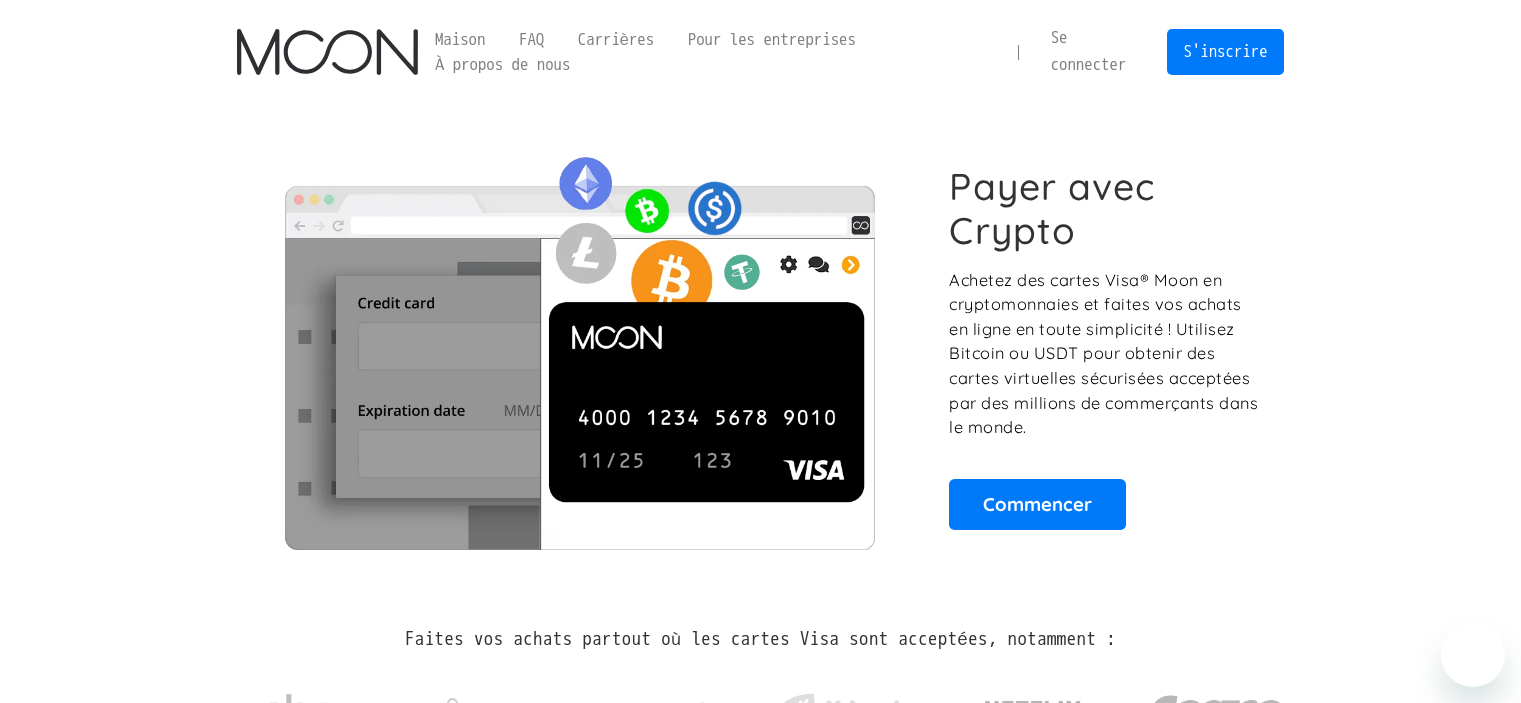 scroll, scrollTop: 0, scrollLeft: 0, axis: both 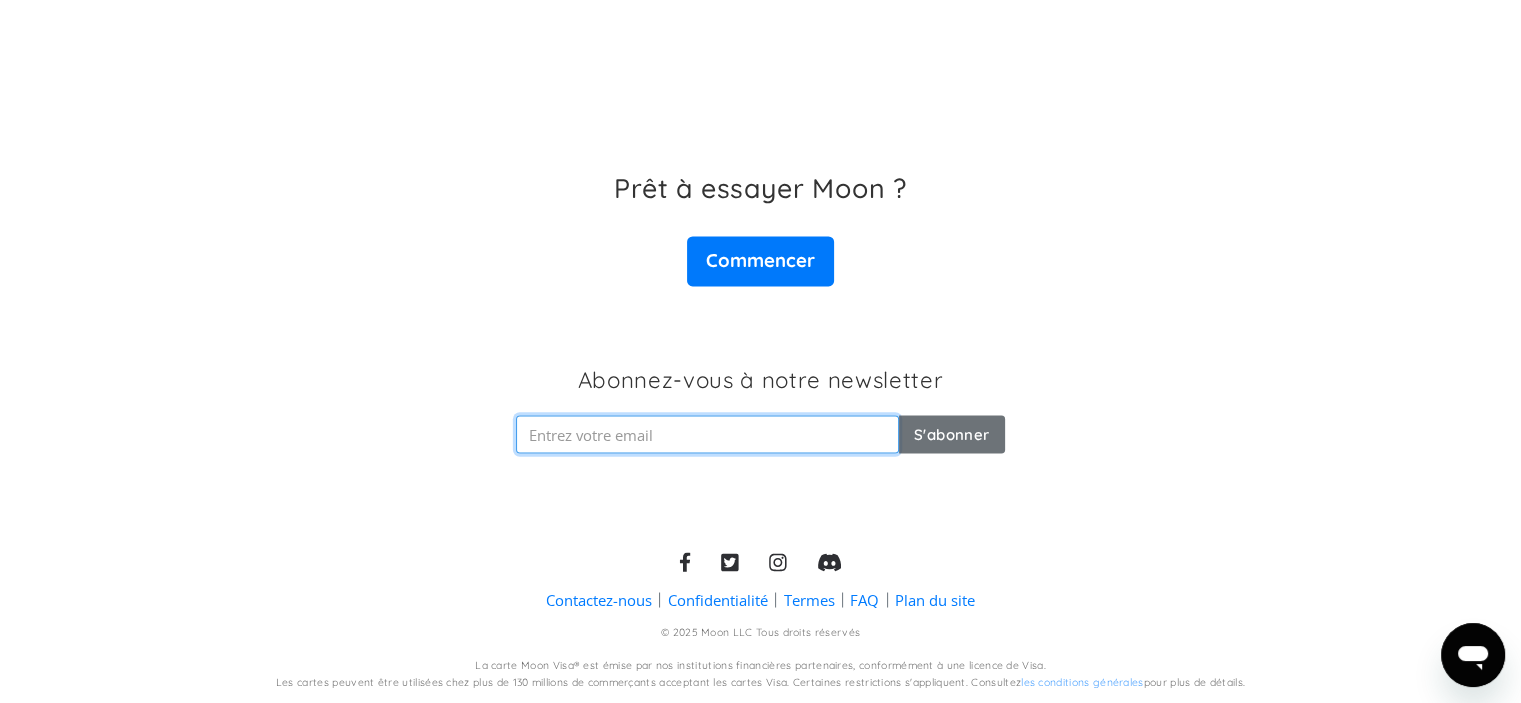 click at bounding box center (707, 434) 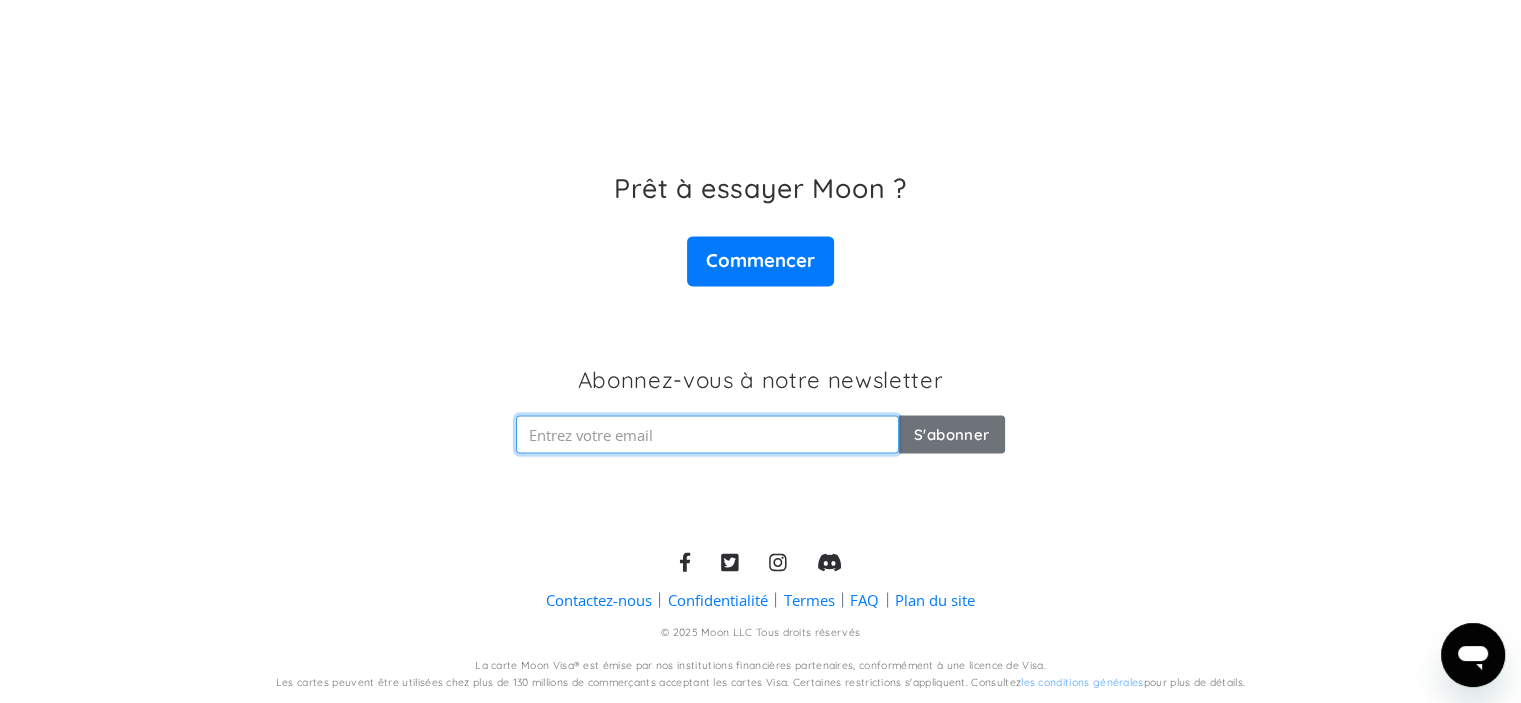 type on "[USERNAME]@[DOMAIN]" 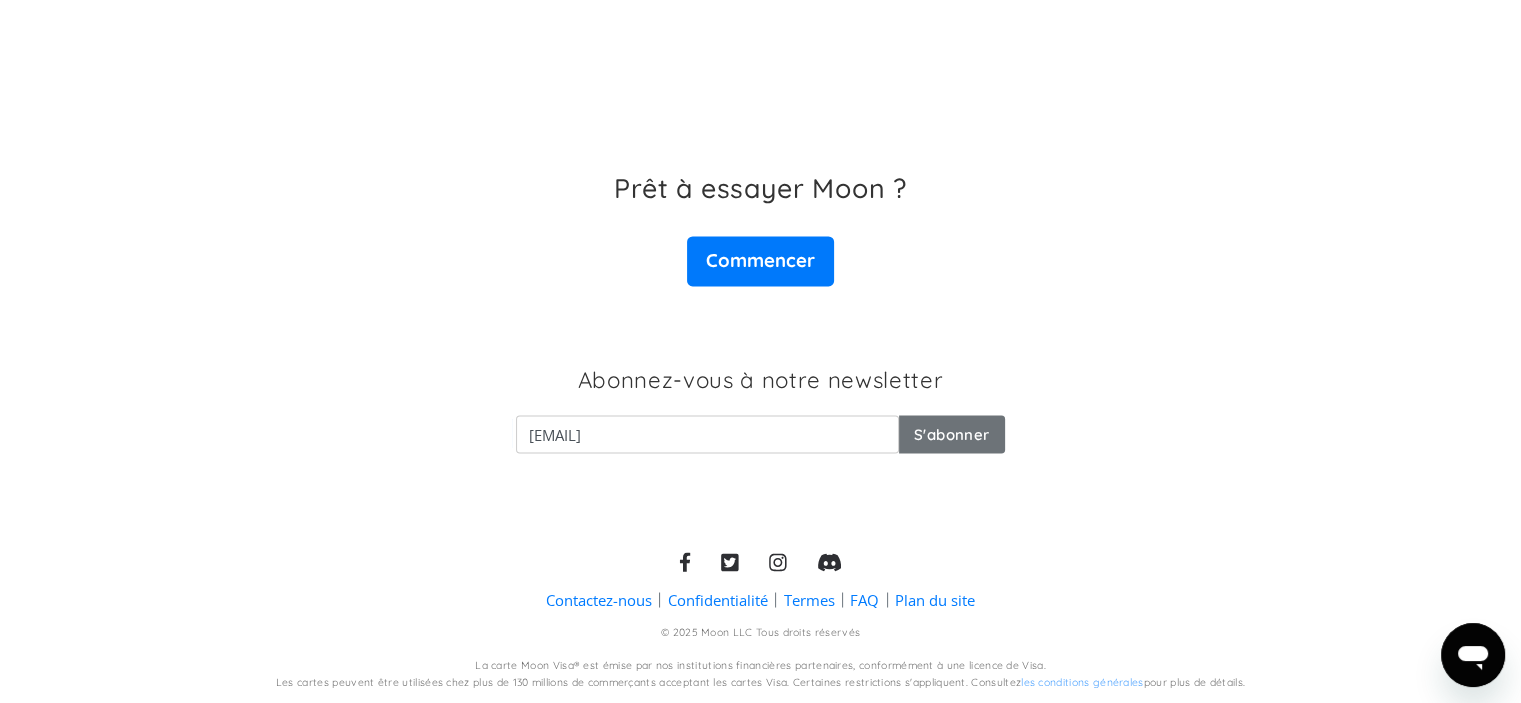 click on "S'abonner" at bounding box center [952, 434] 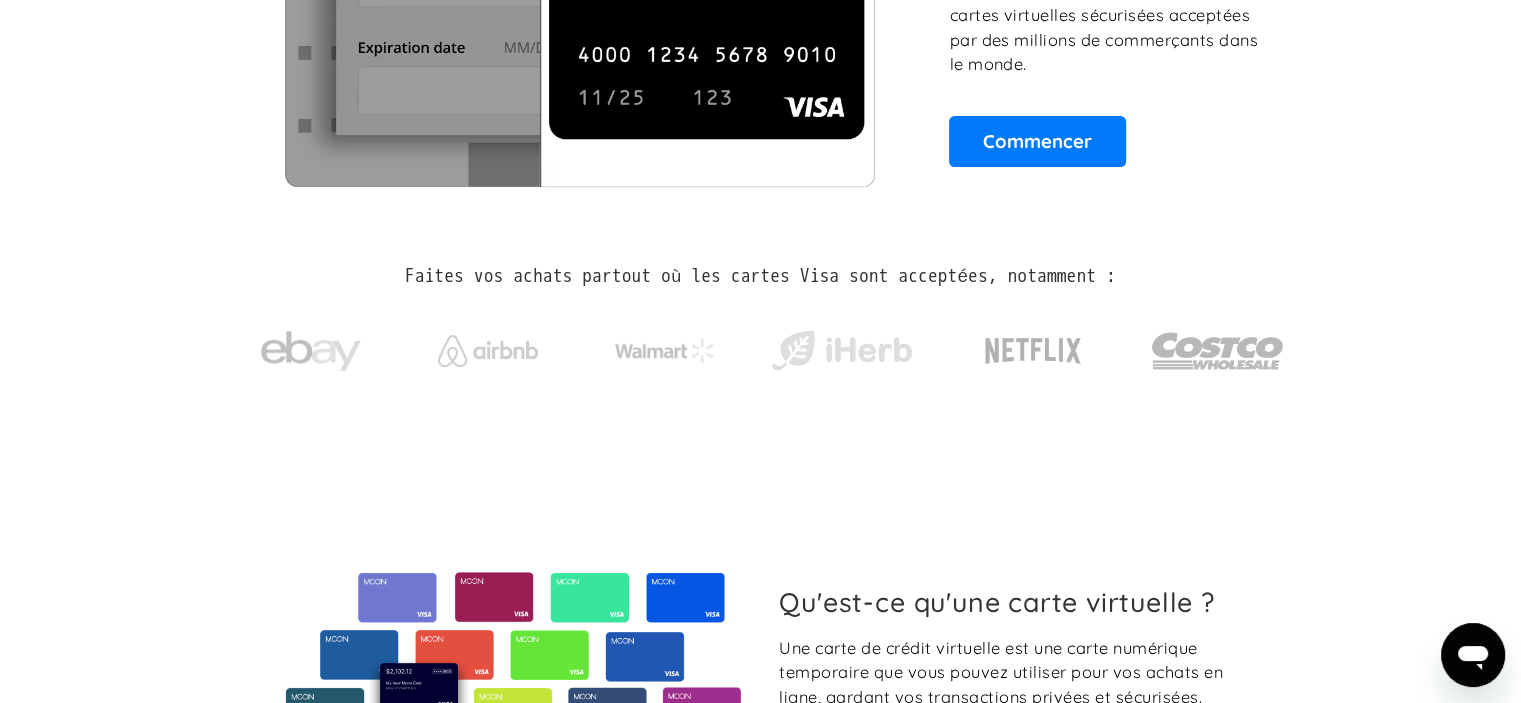 scroll, scrollTop: 0, scrollLeft: 0, axis: both 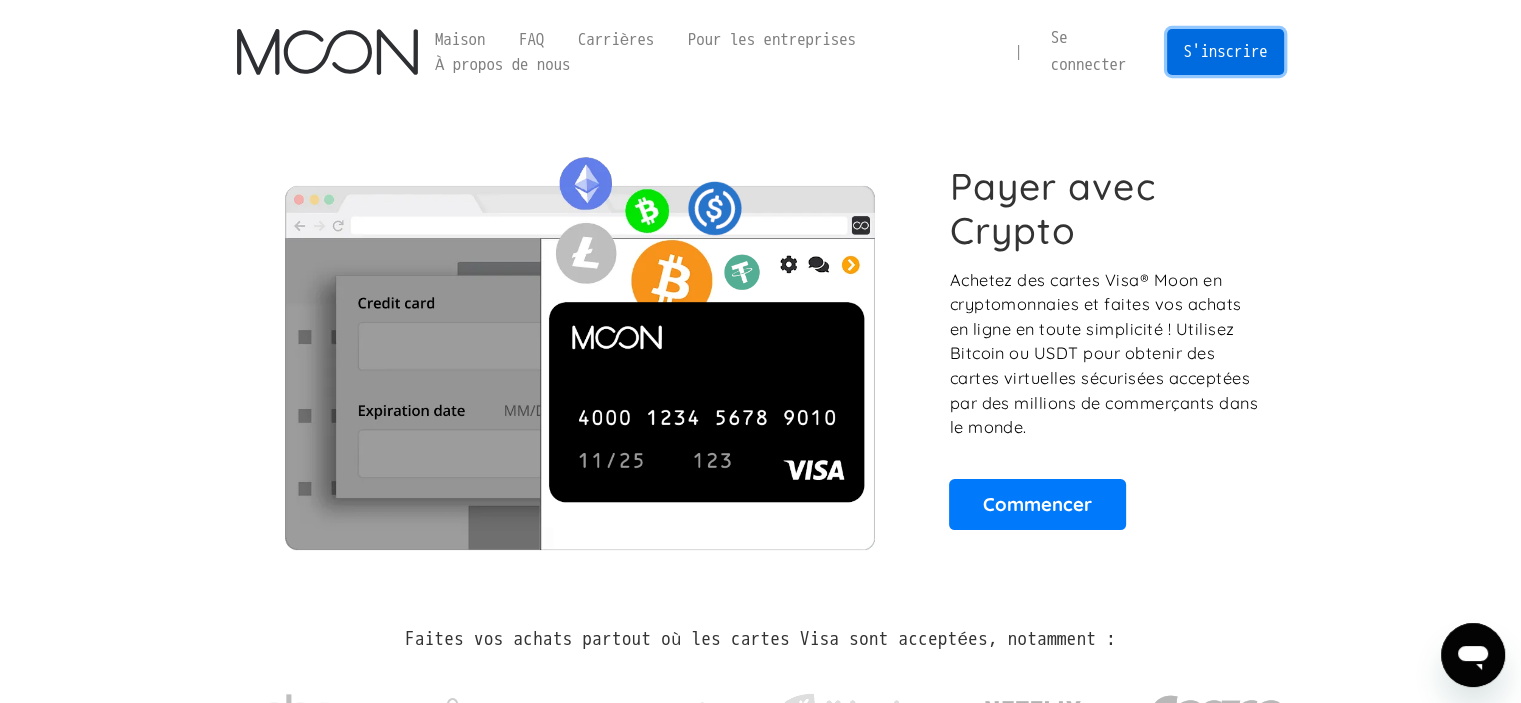 click on "S'inscrire" at bounding box center [1225, 51] 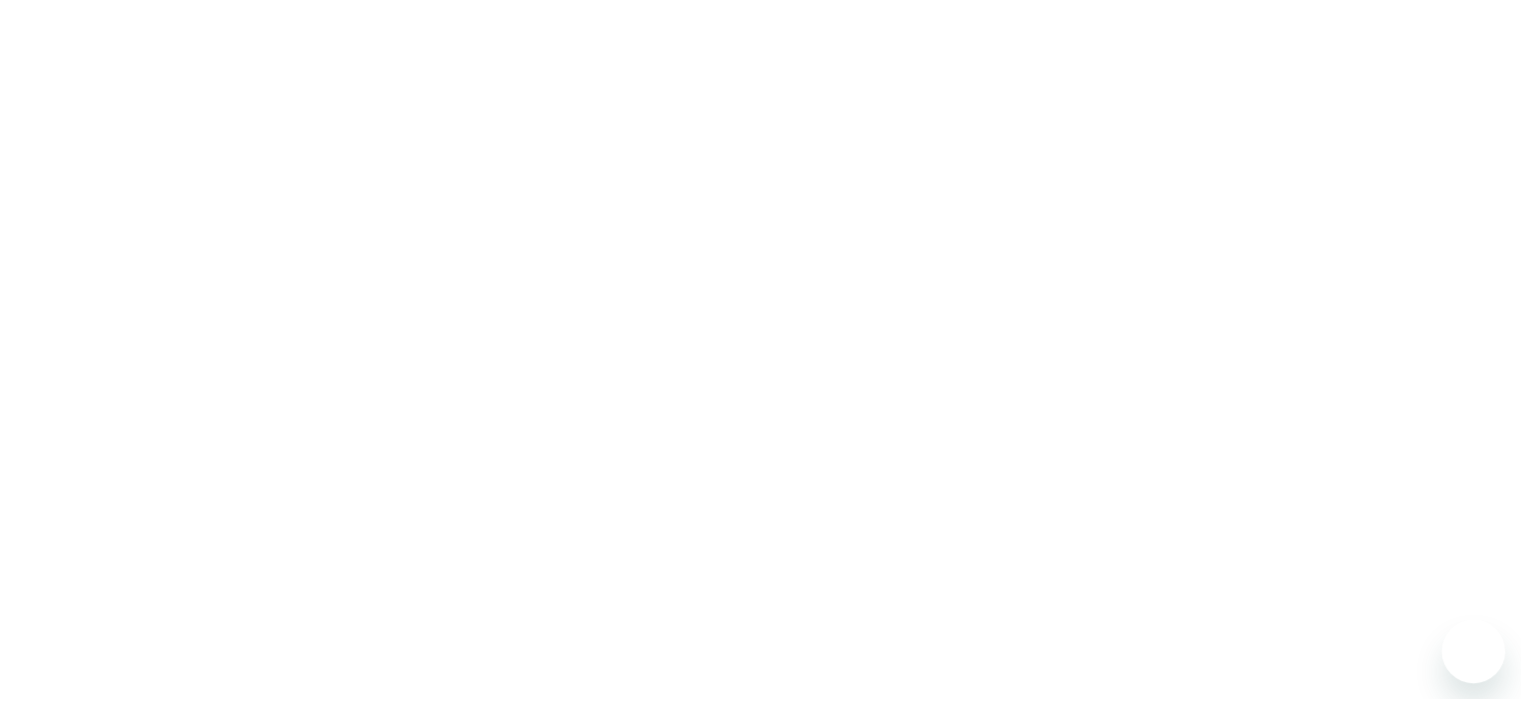 scroll, scrollTop: 0, scrollLeft: 0, axis: both 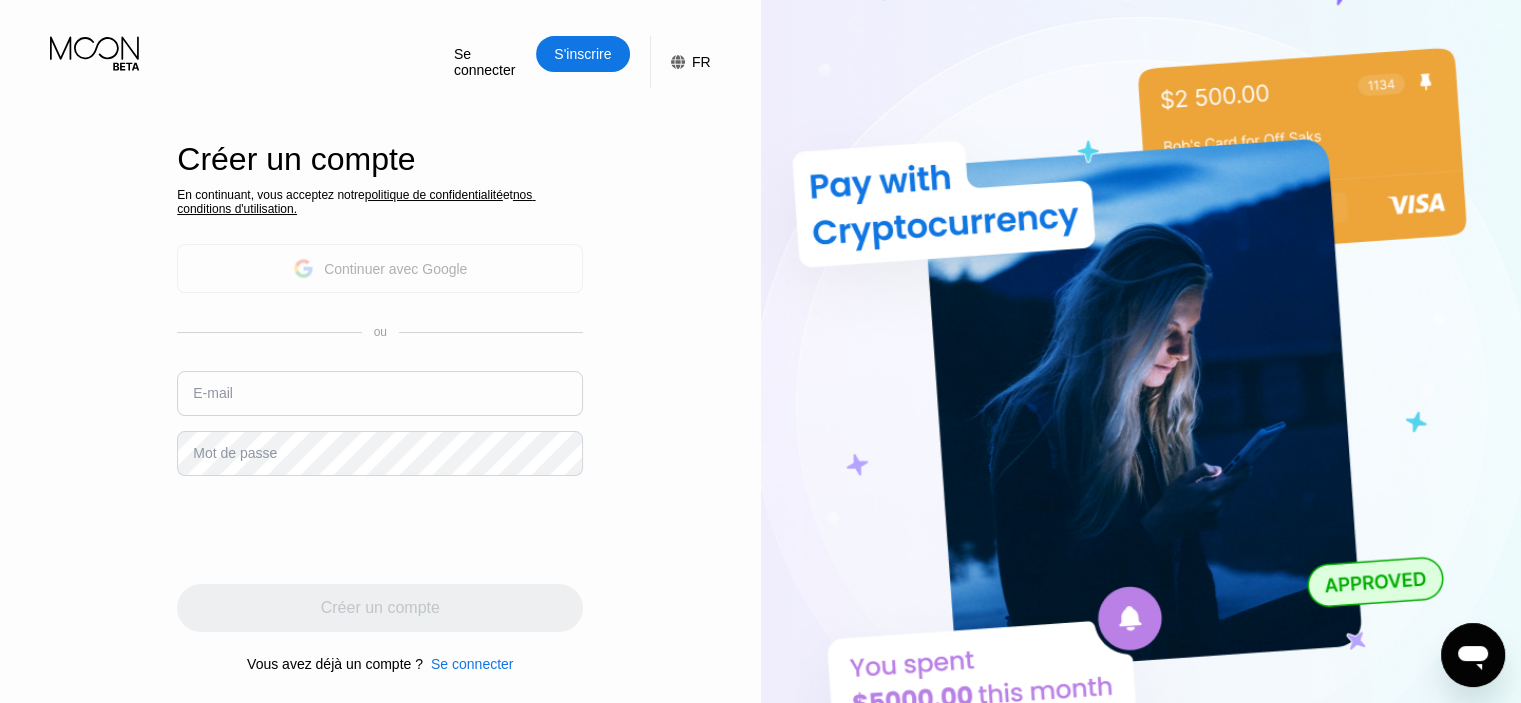 click on "Continuer avec Google" at bounding box center [395, 269] 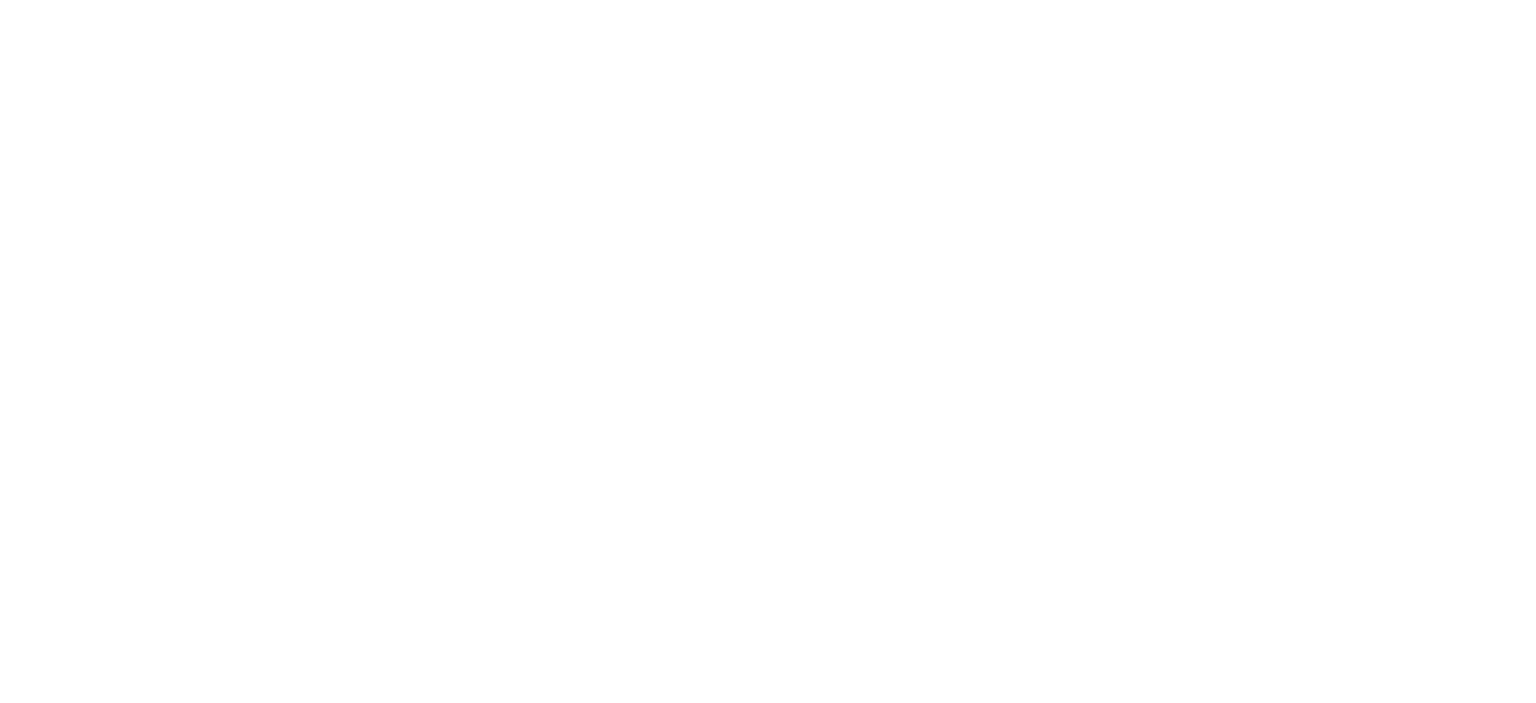 scroll, scrollTop: 0, scrollLeft: 0, axis: both 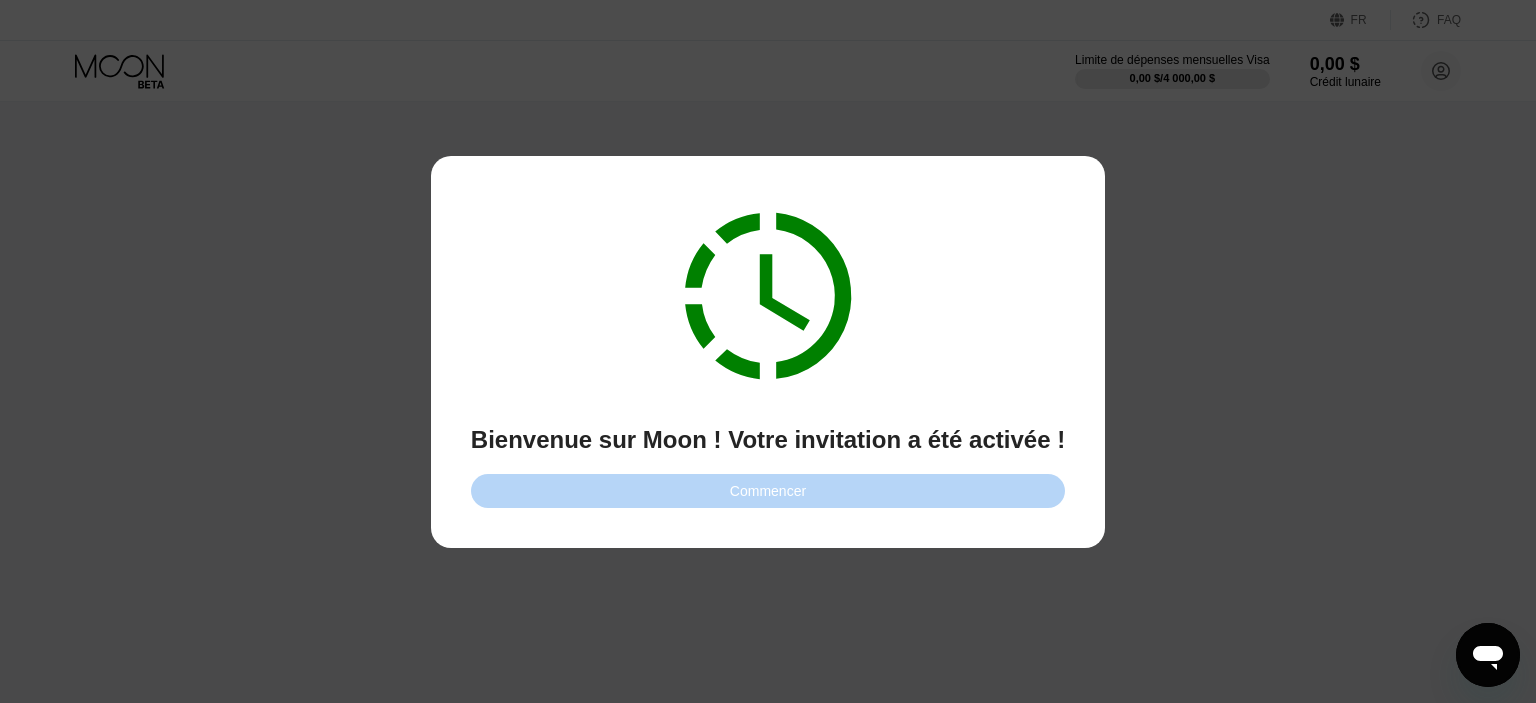 click on "Commencer" at bounding box center [768, 491] 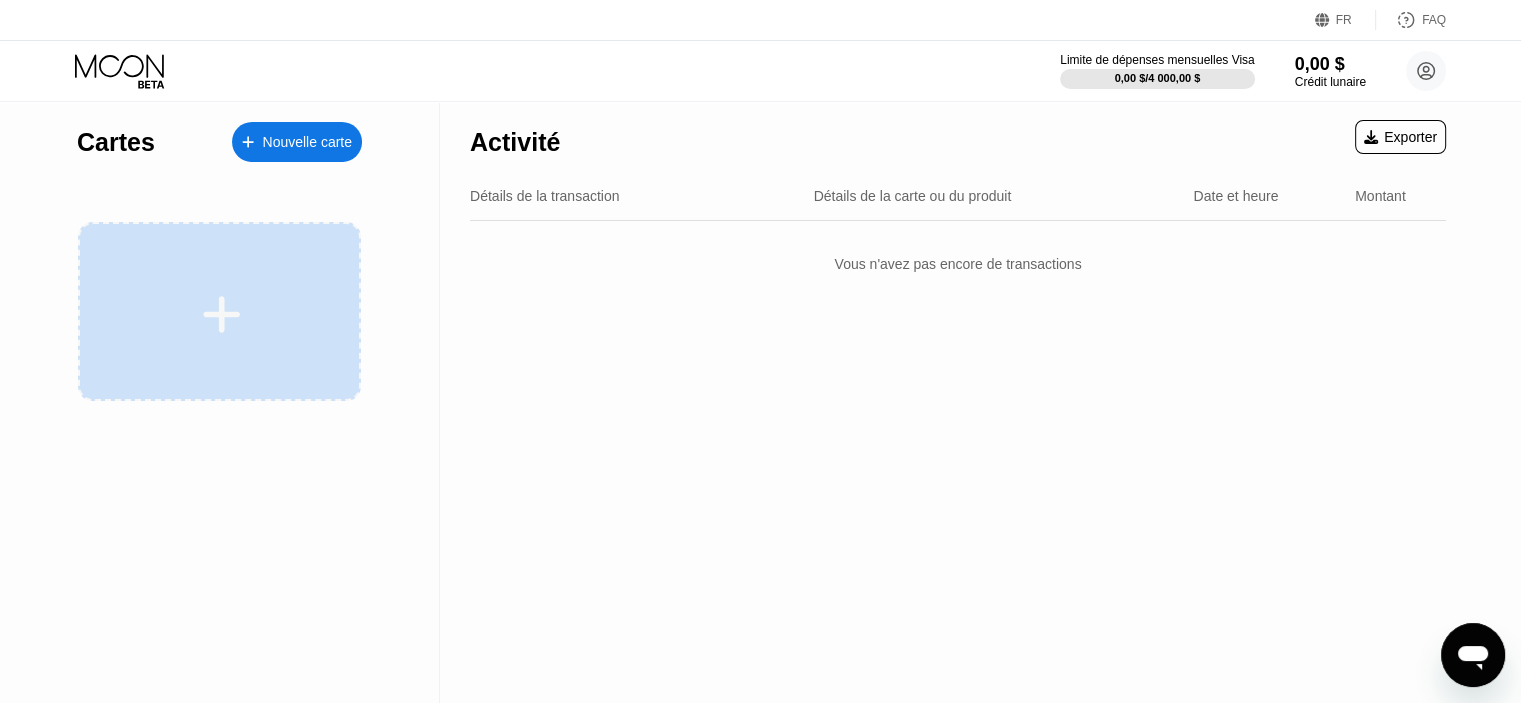 click 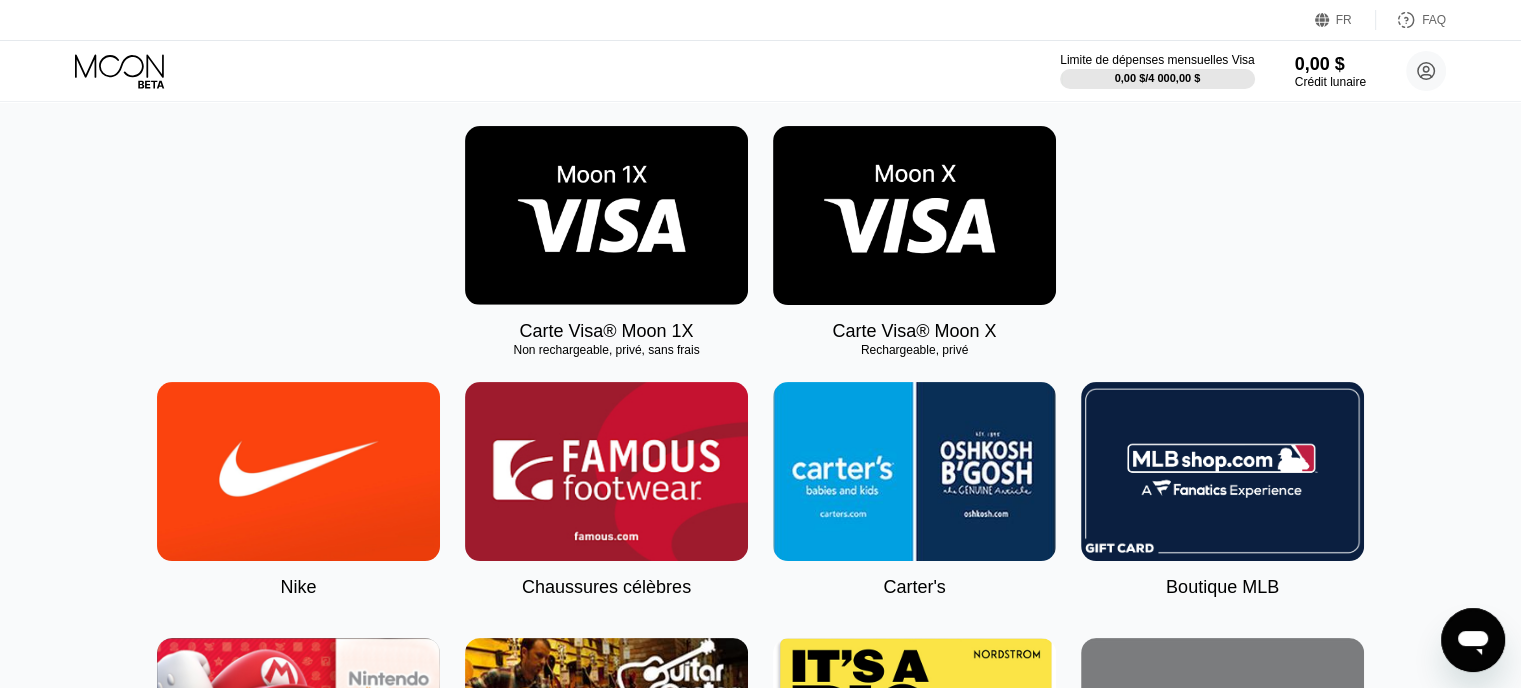 scroll, scrollTop: 312, scrollLeft: 0, axis: vertical 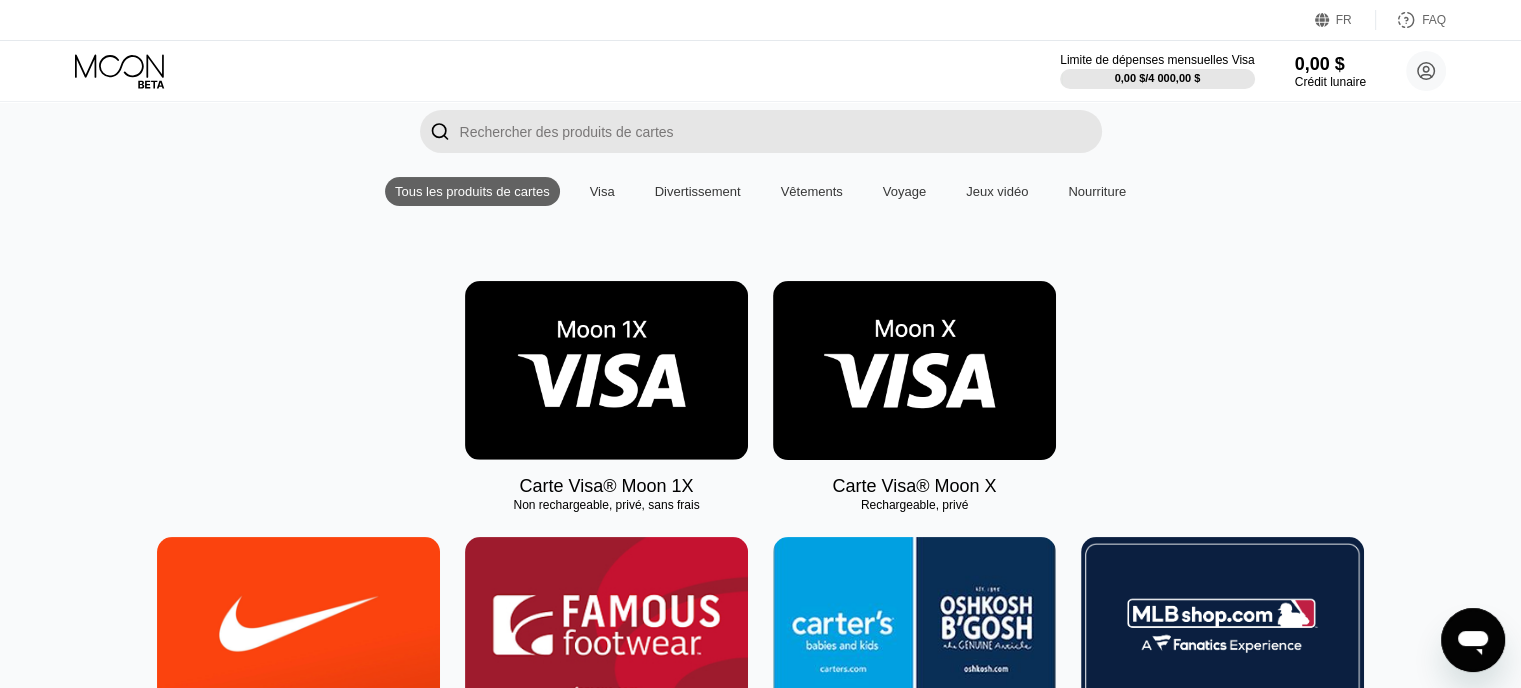 click at bounding box center [606, 370] 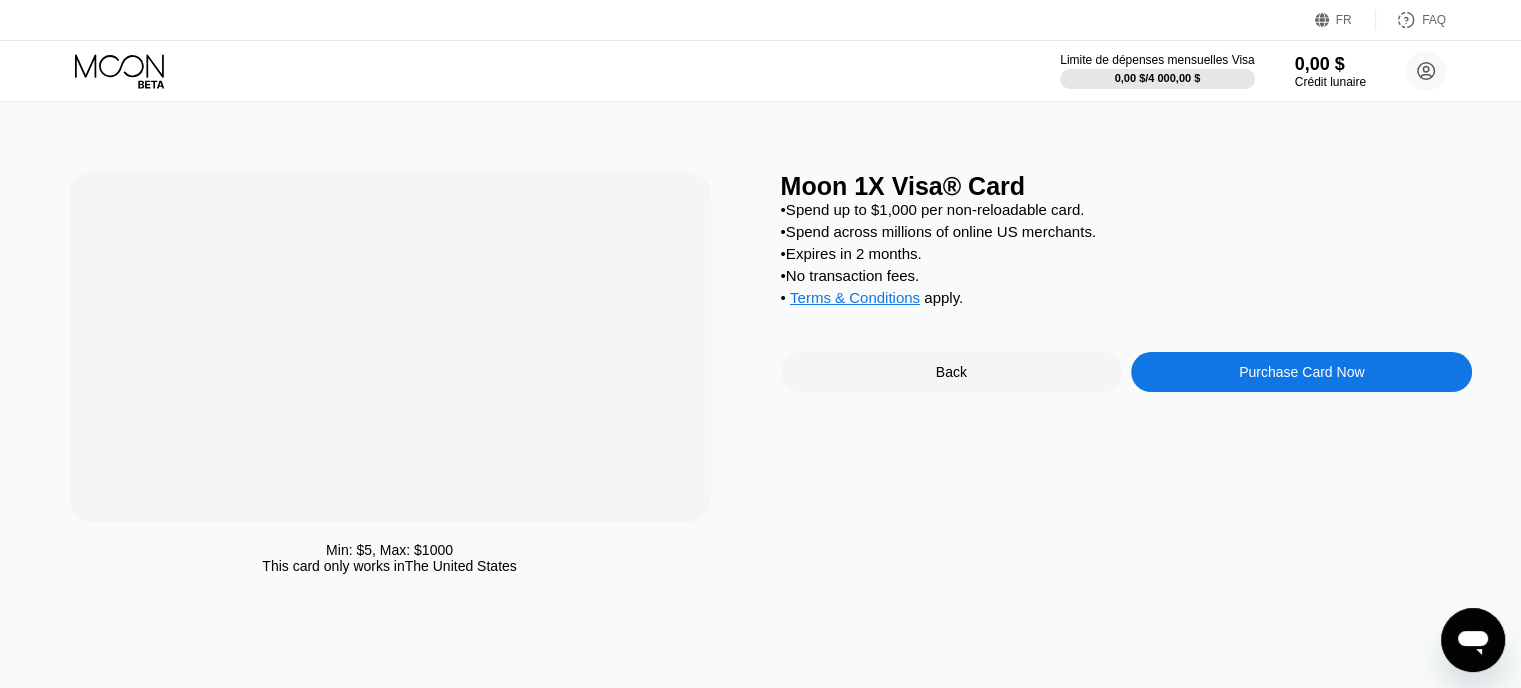 scroll, scrollTop: 0, scrollLeft: 0, axis: both 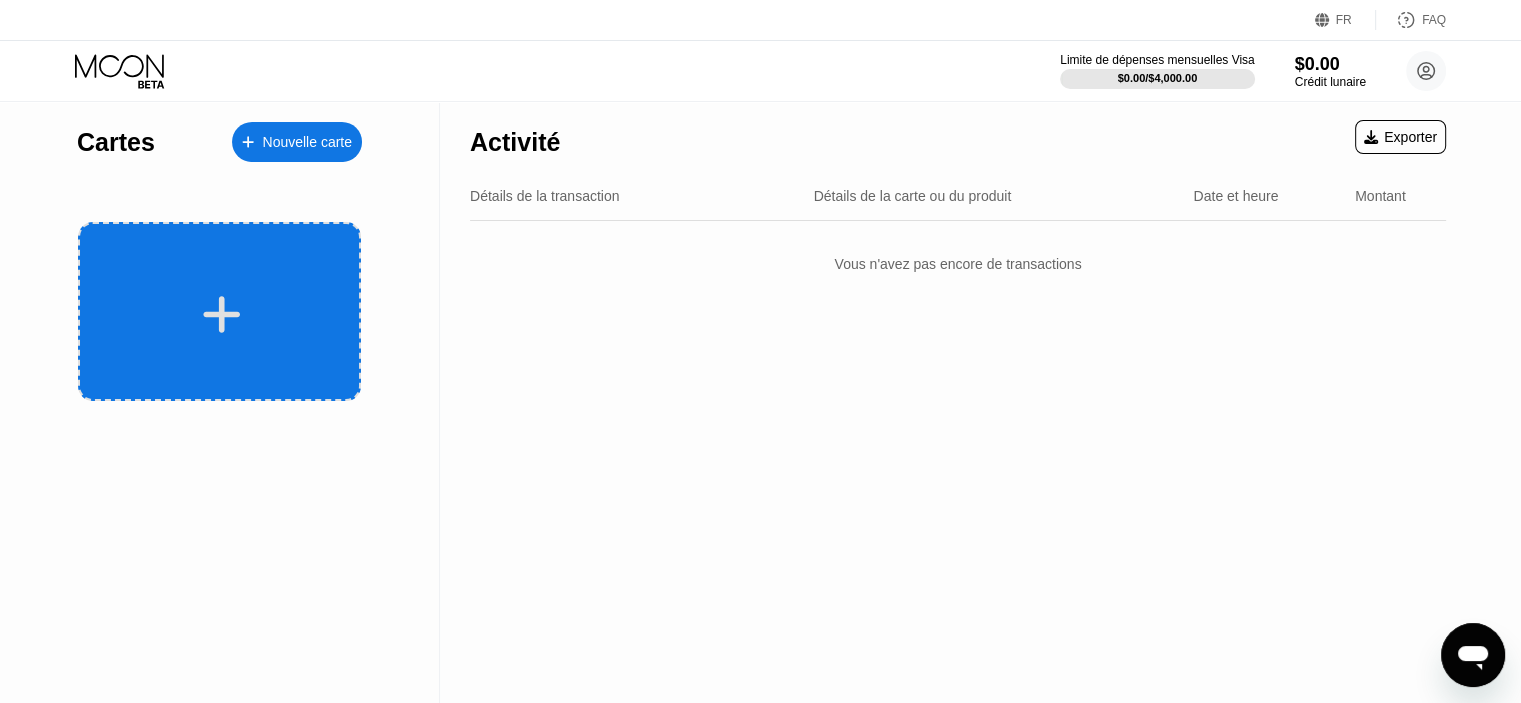 click at bounding box center [219, 311] 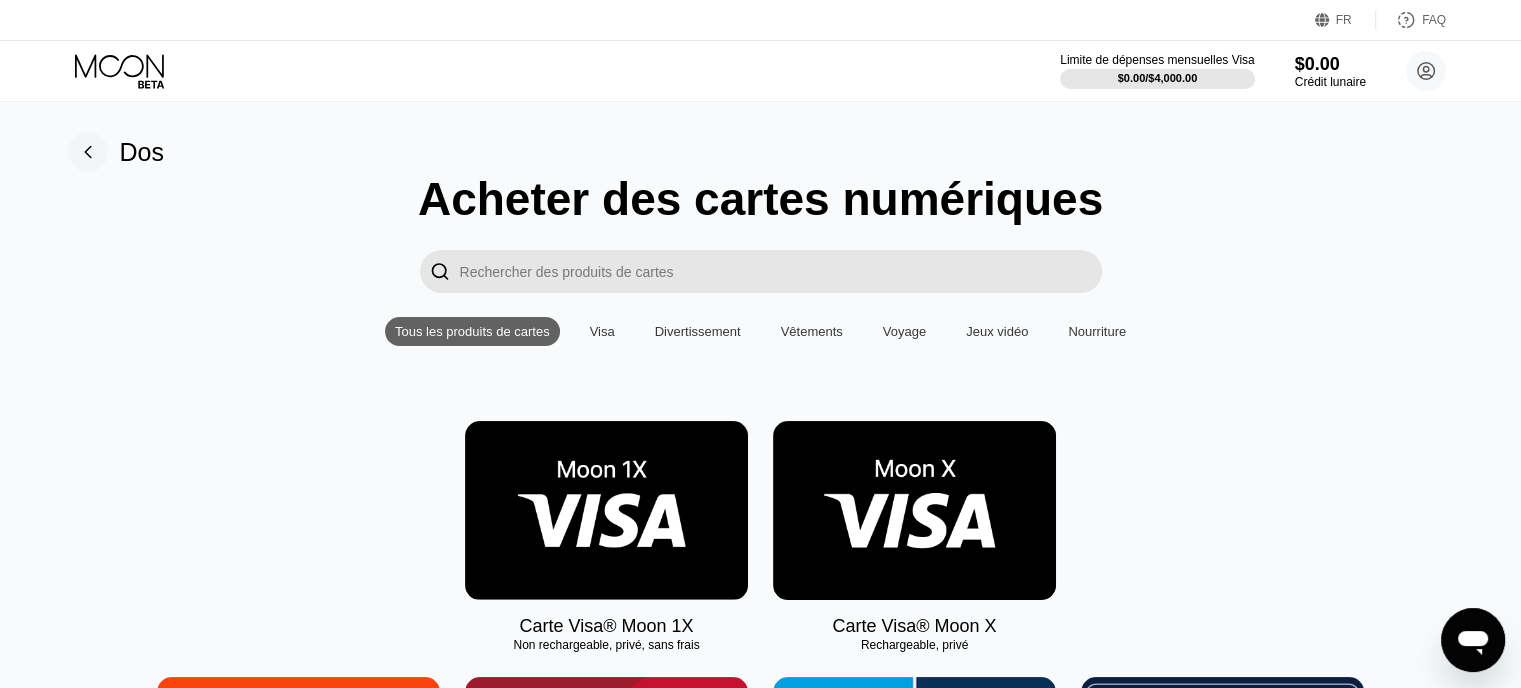 click at bounding box center (914, 510) 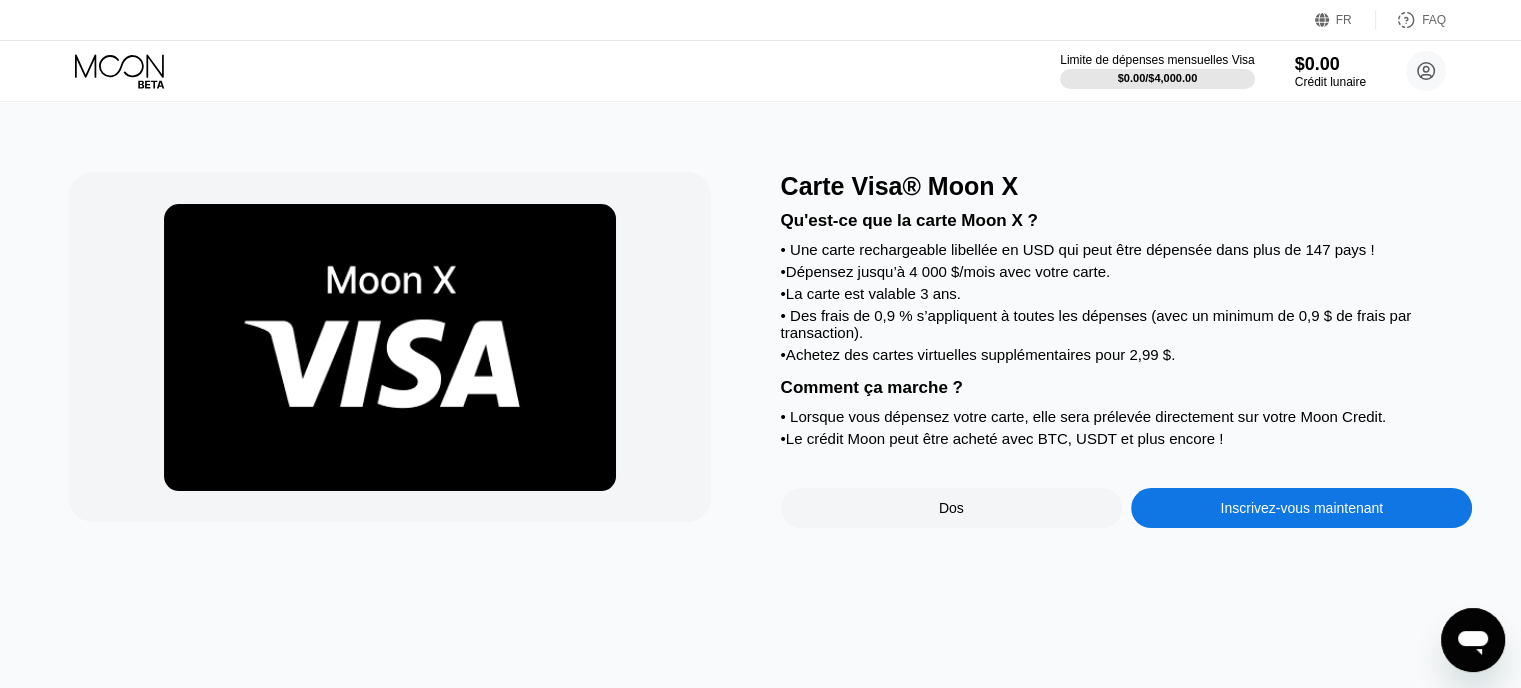 click on "Inscrivez-vous maintenant" at bounding box center [1301, 508] 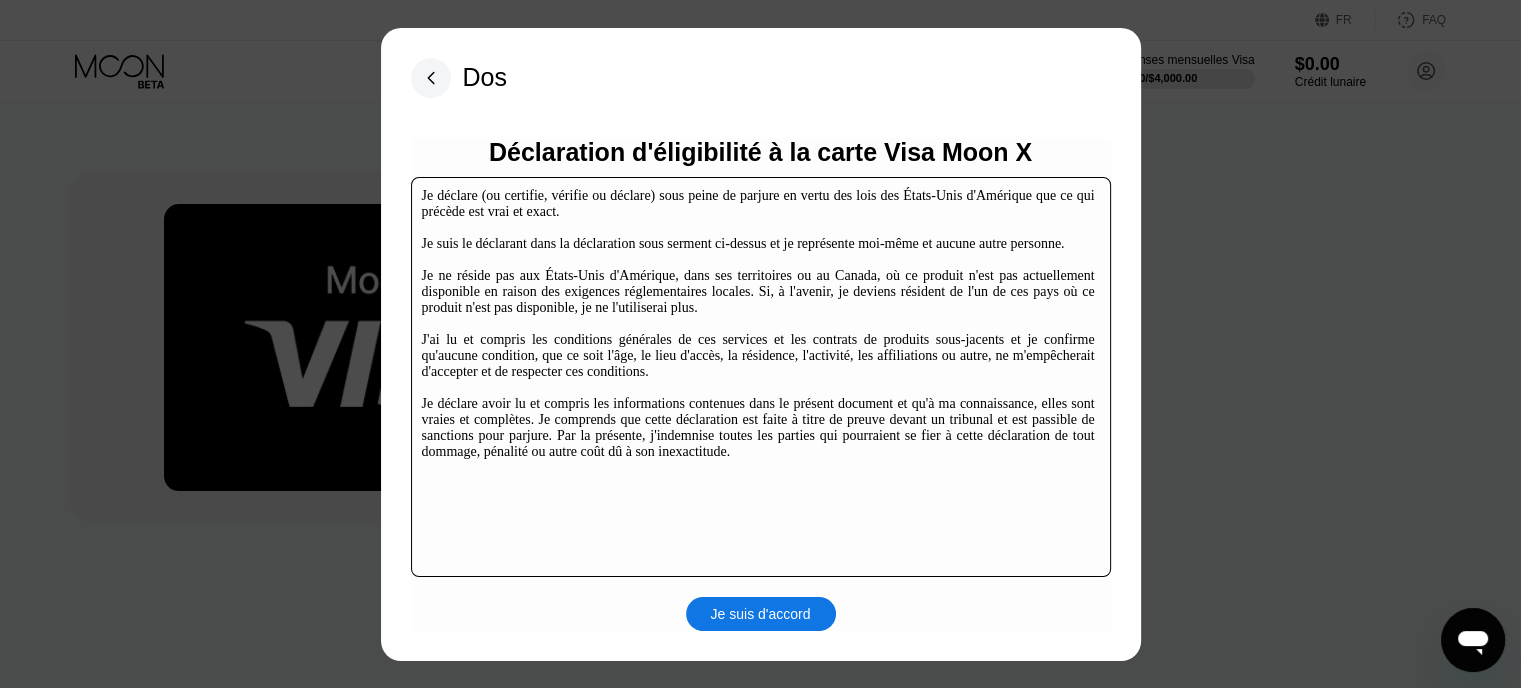 click on "Je suis d'accord" at bounding box center (761, 614) 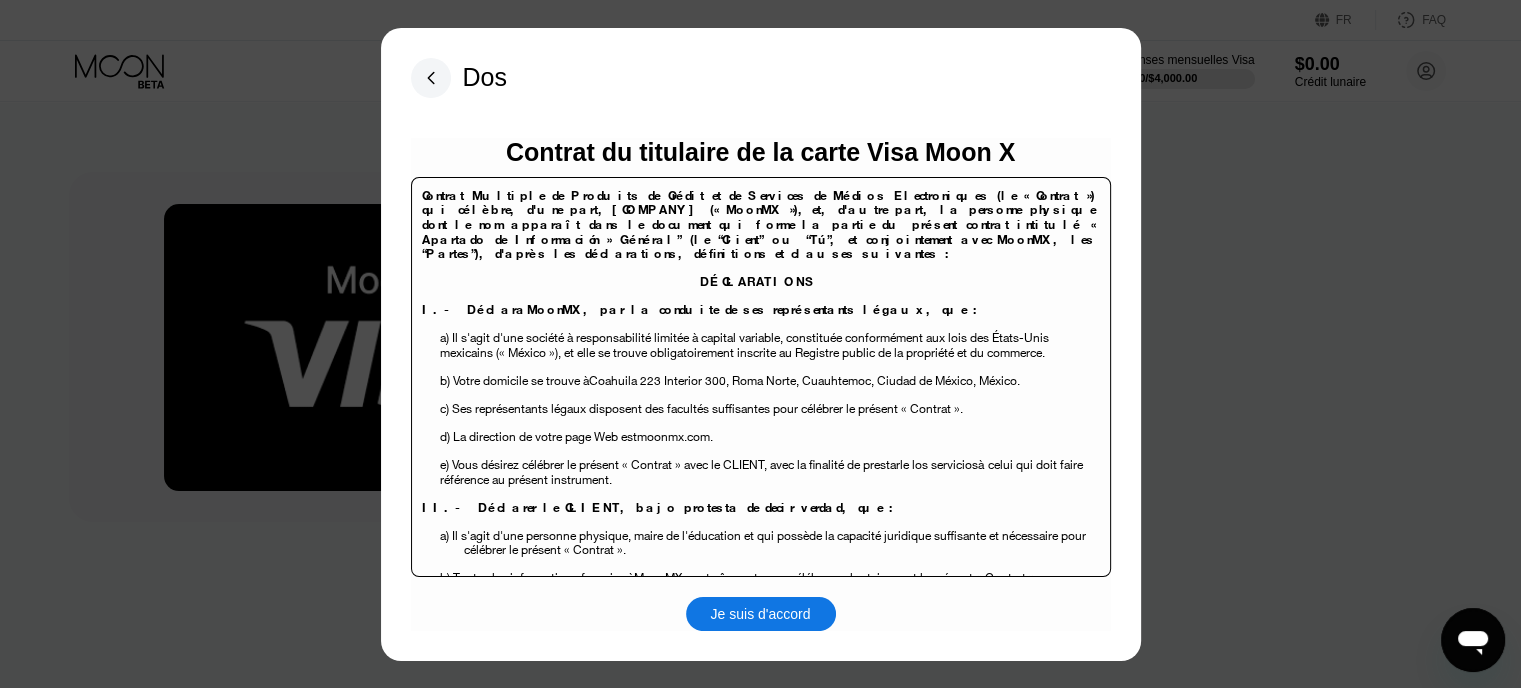click on "Je suis d'accord" at bounding box center (761, 614) 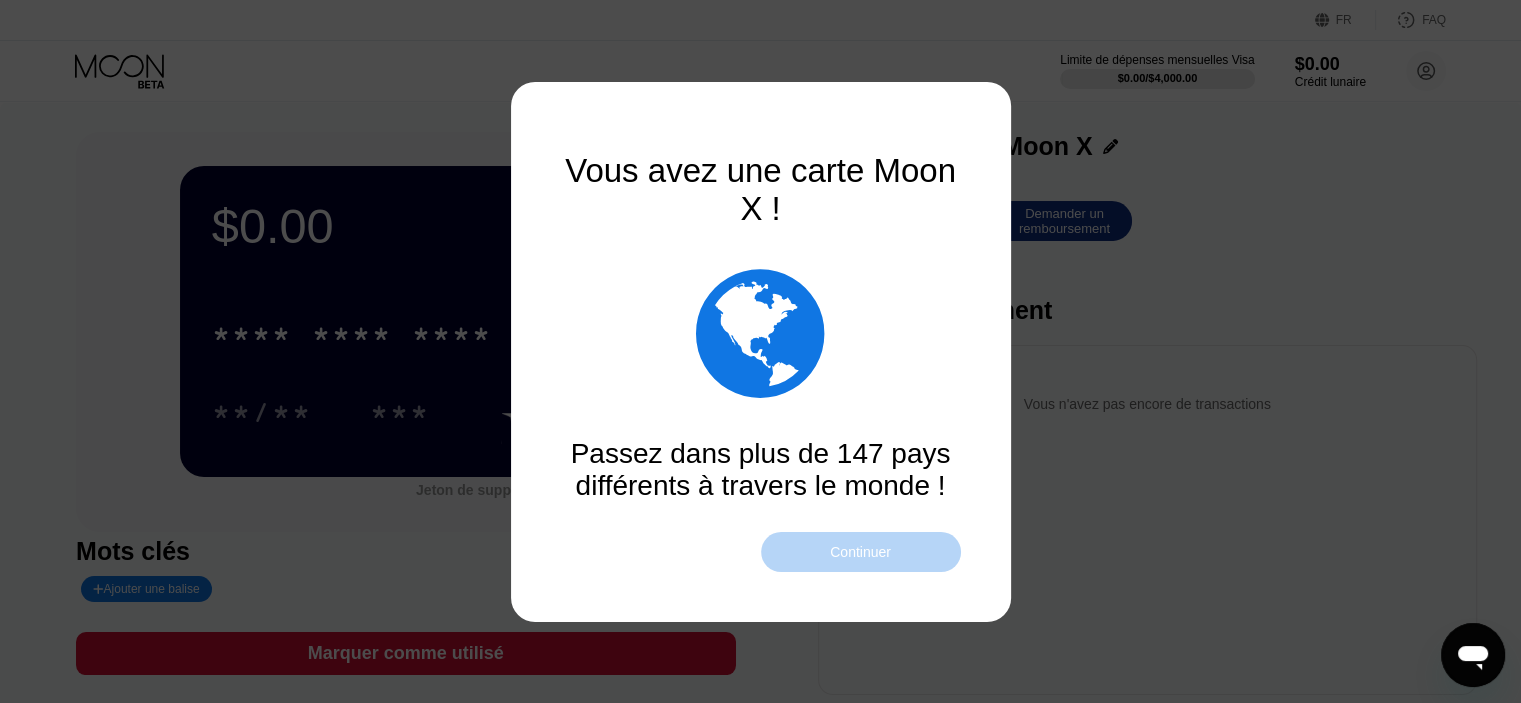click on "Continuer" at bounding box center (860, 552) 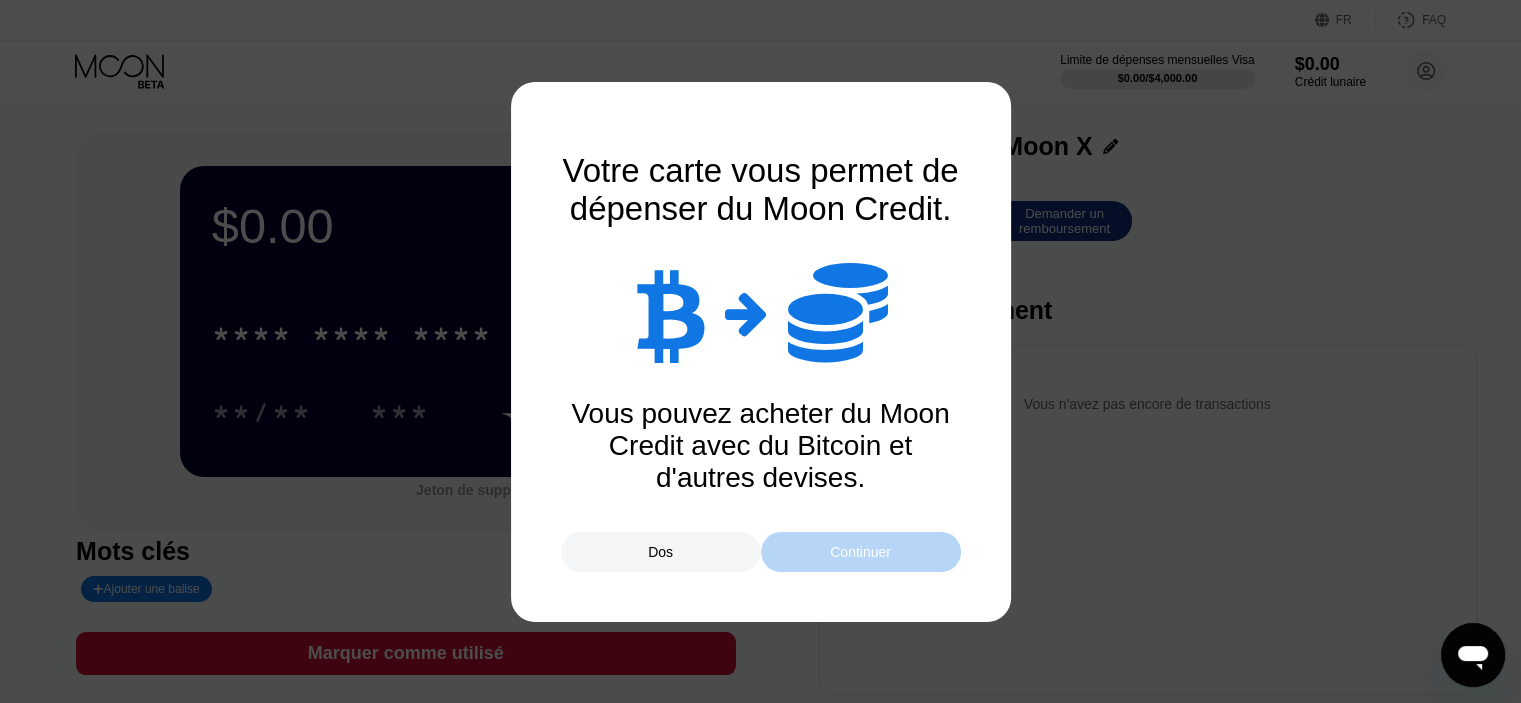 click on "Continuer" at bounding box center (860, 552) 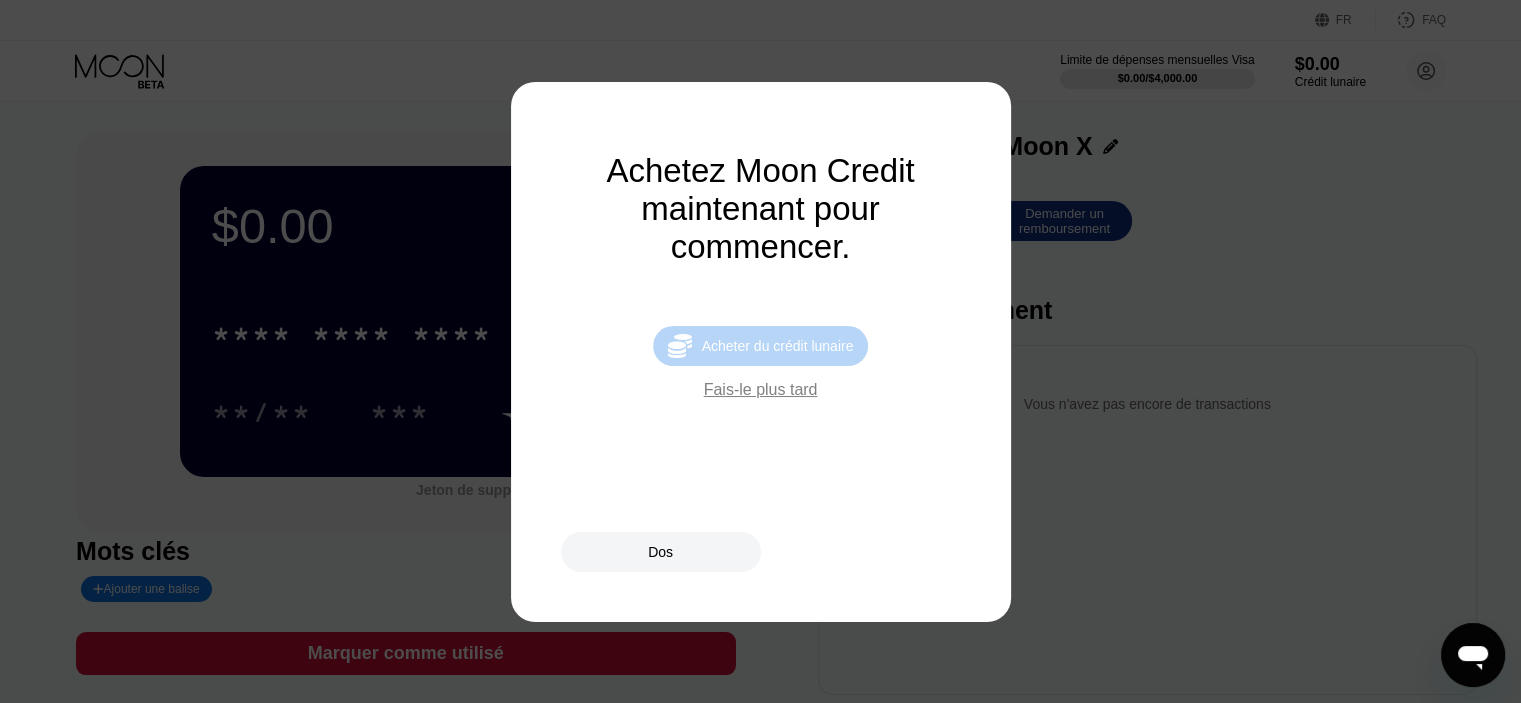 click on "Acheter du crédit lunaire" at bounding box center (778, 346) 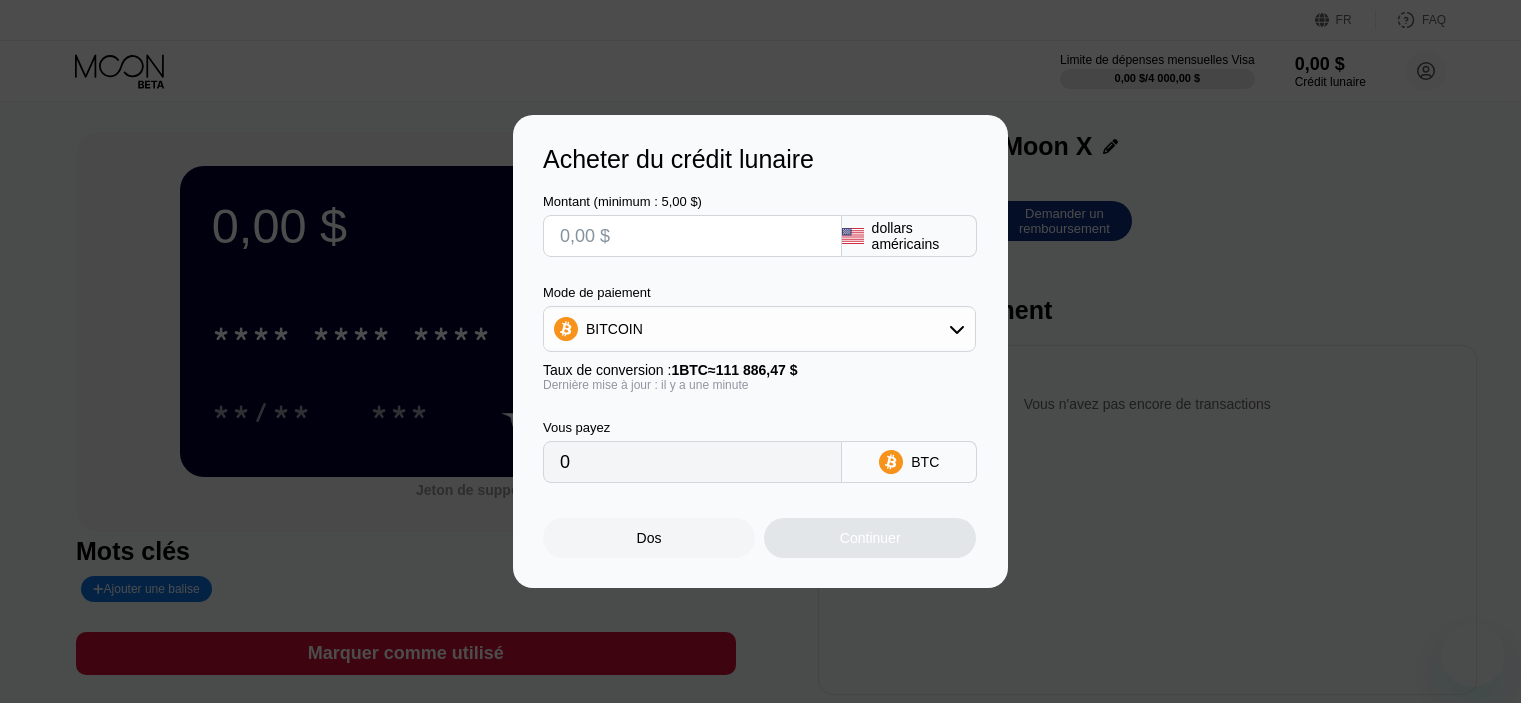 scroll, scrollTop: 0, scrollLeft: 0, axis: both 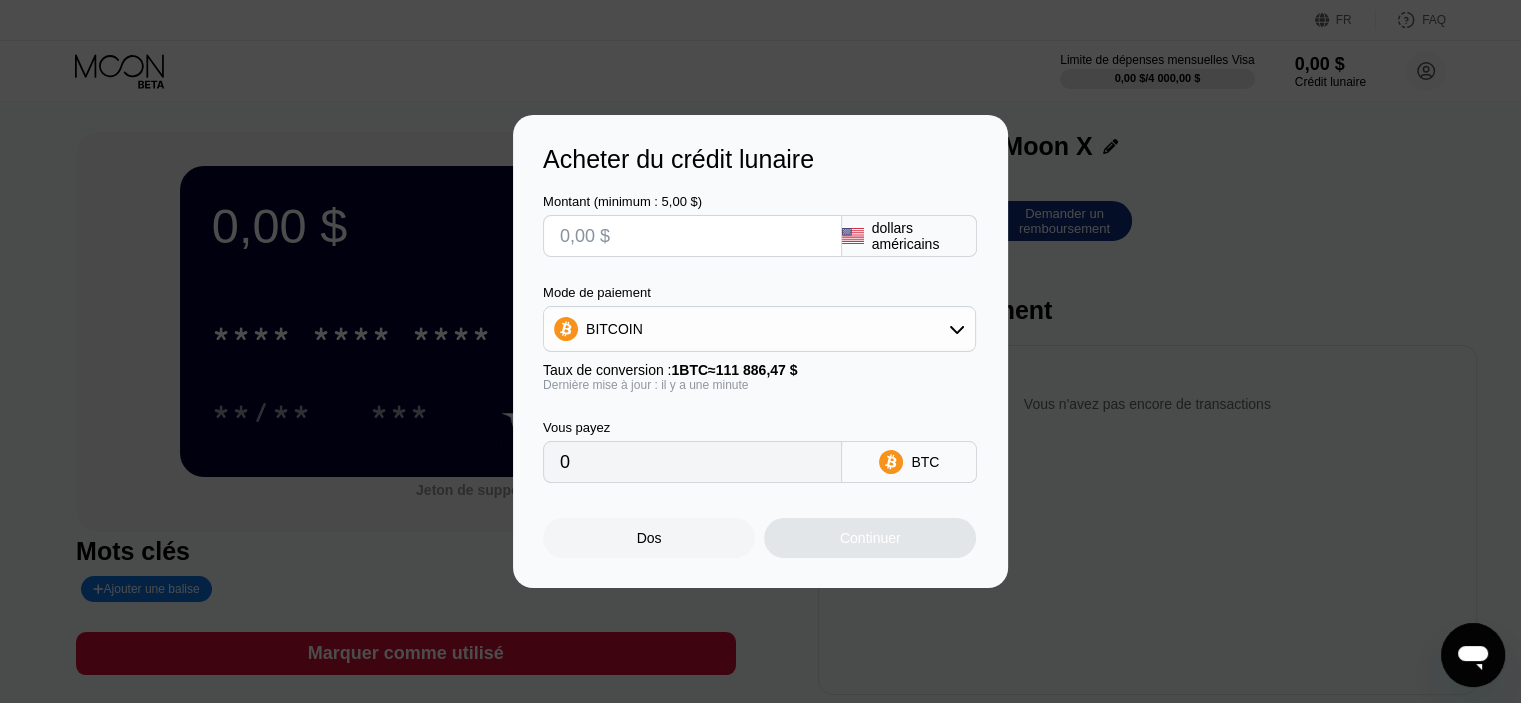 click on "Acheter du crédit lunaire Montant (minimum : 5,00 $) dollars américains Mode de paiement BITCOIN Taux de conversion :  1  BTC  ≈  111 886,47 $     Dernière mise à jour :    il y a une minute Vous payez 0 BTC Dos Continuer" at bounding box center (760, 351) 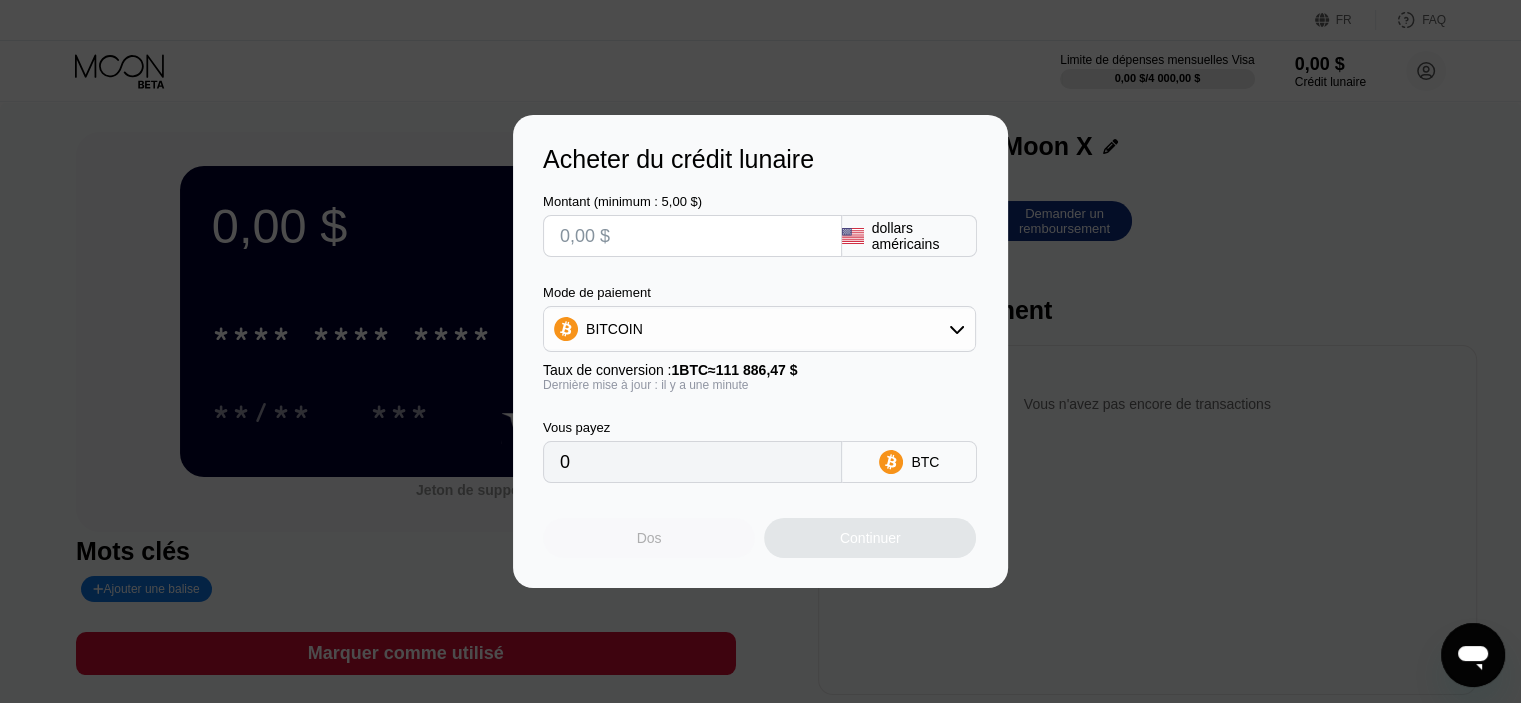 click on "Dos" at bounding box center [649, 538] 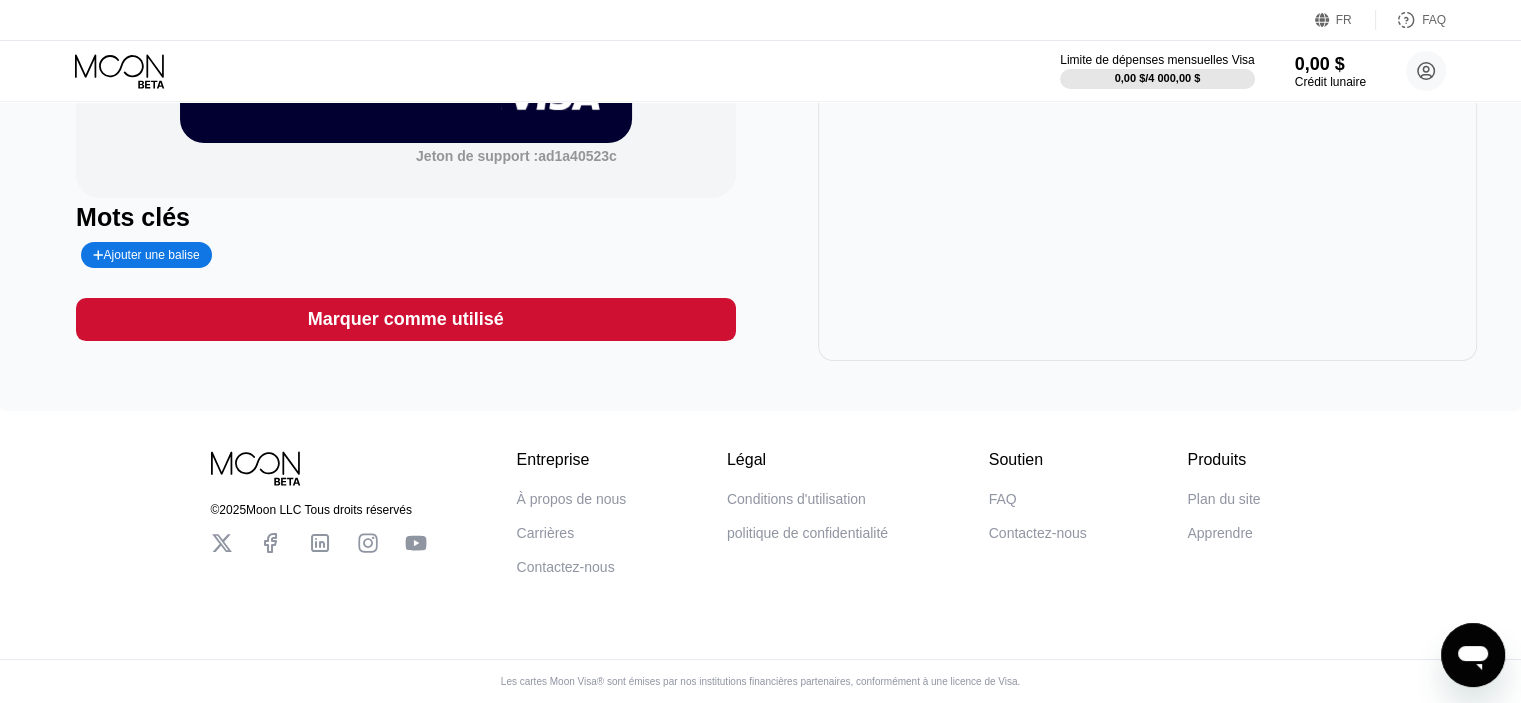 scroll, scrollTop: 0, scrollLeft: 0, axis: both 